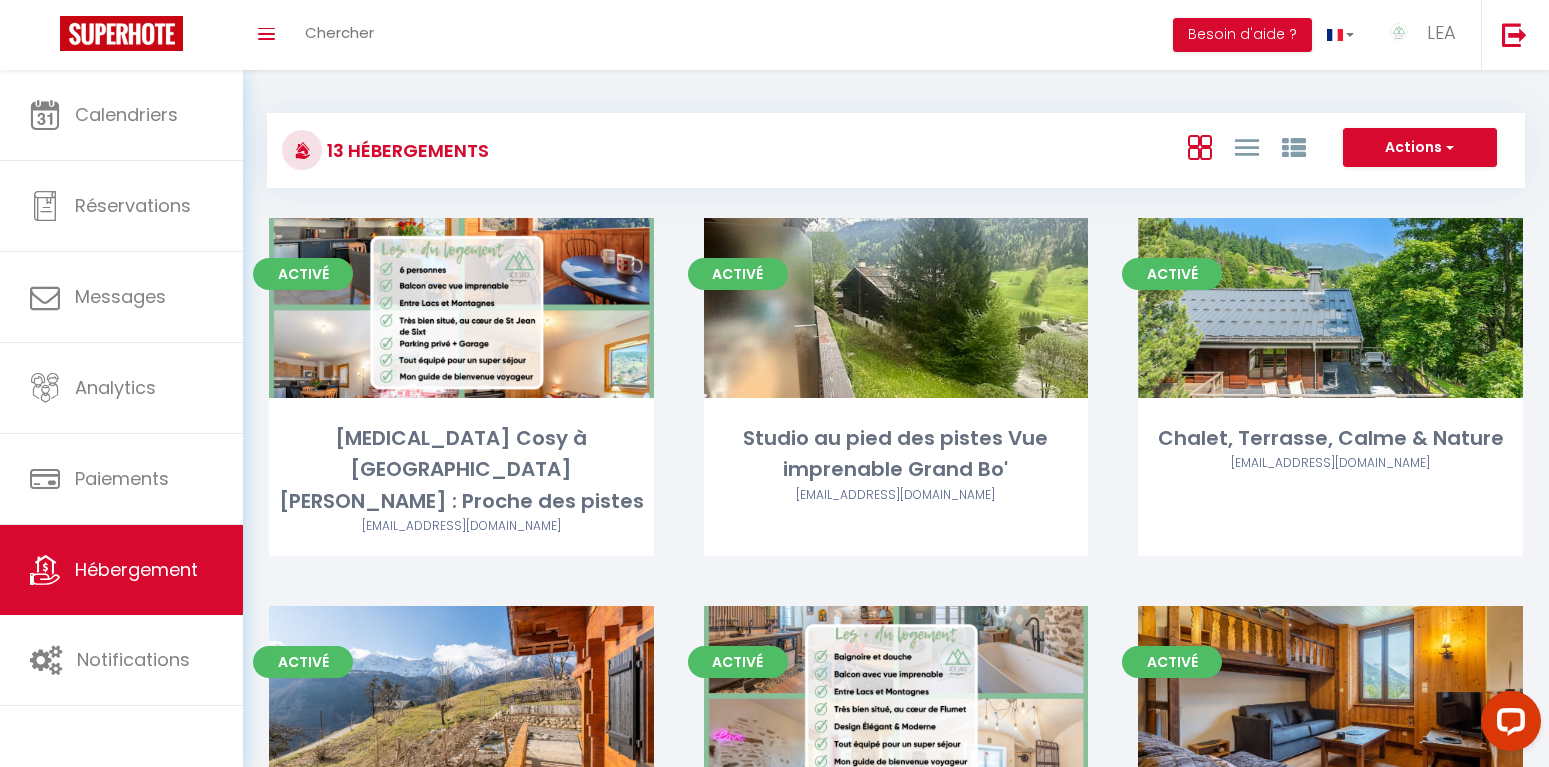 scroll, scrollTop: 0, scrollLeft: 0, axis: both 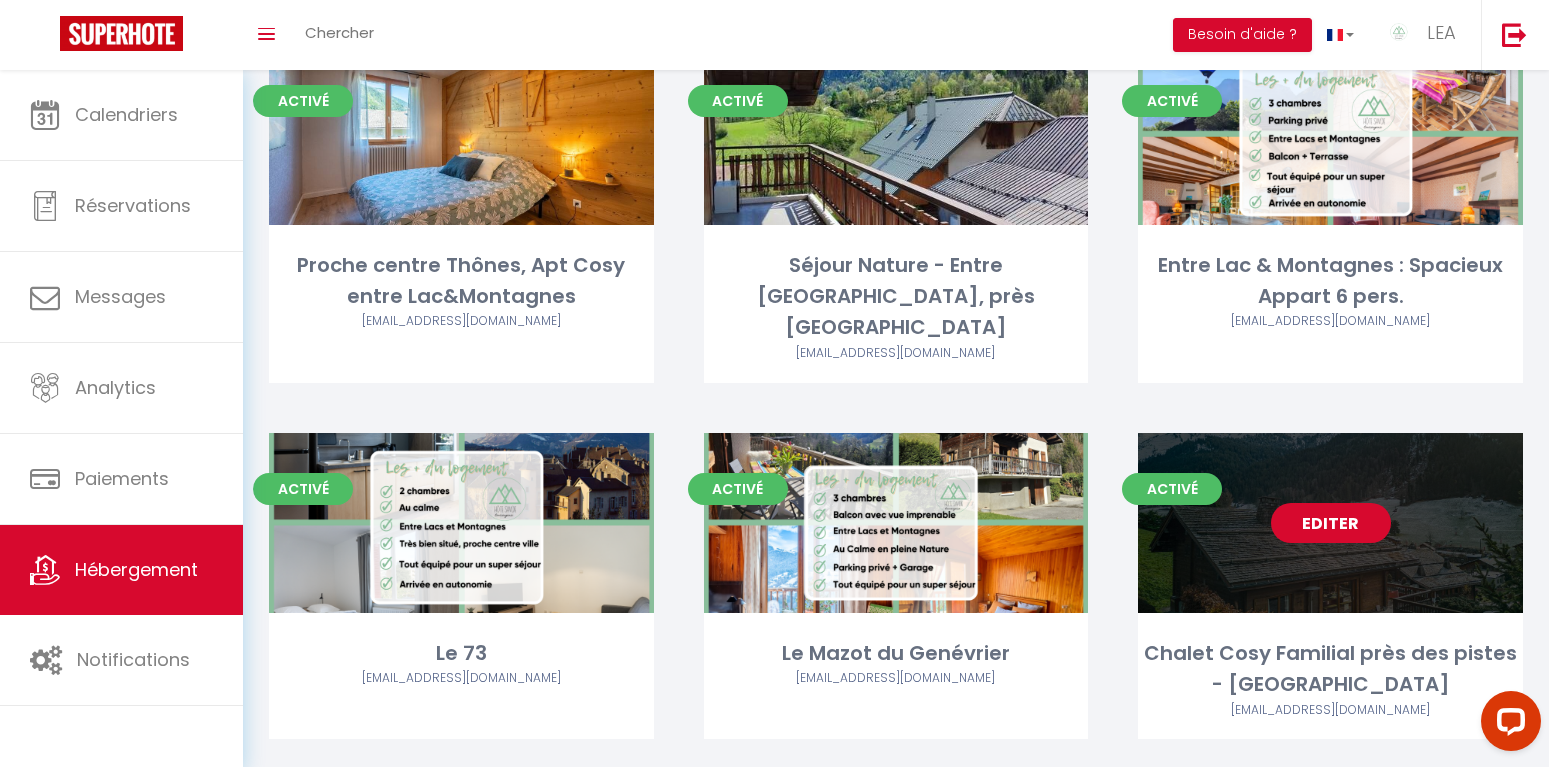 click on "Editer" at bounding box center (1331, 523) 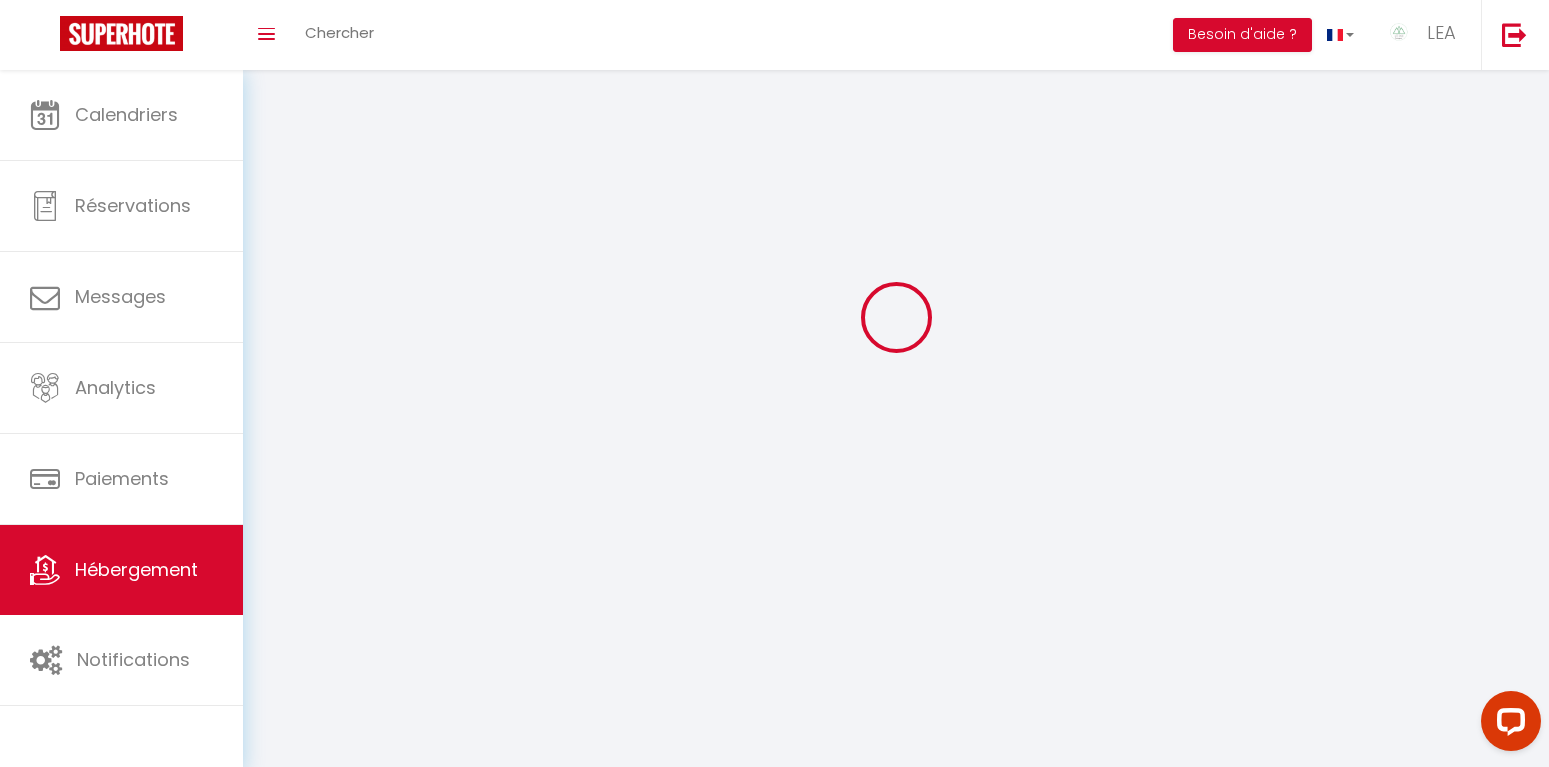 scroll, scrollTop: 0, scrollLeft: 0, axis: both 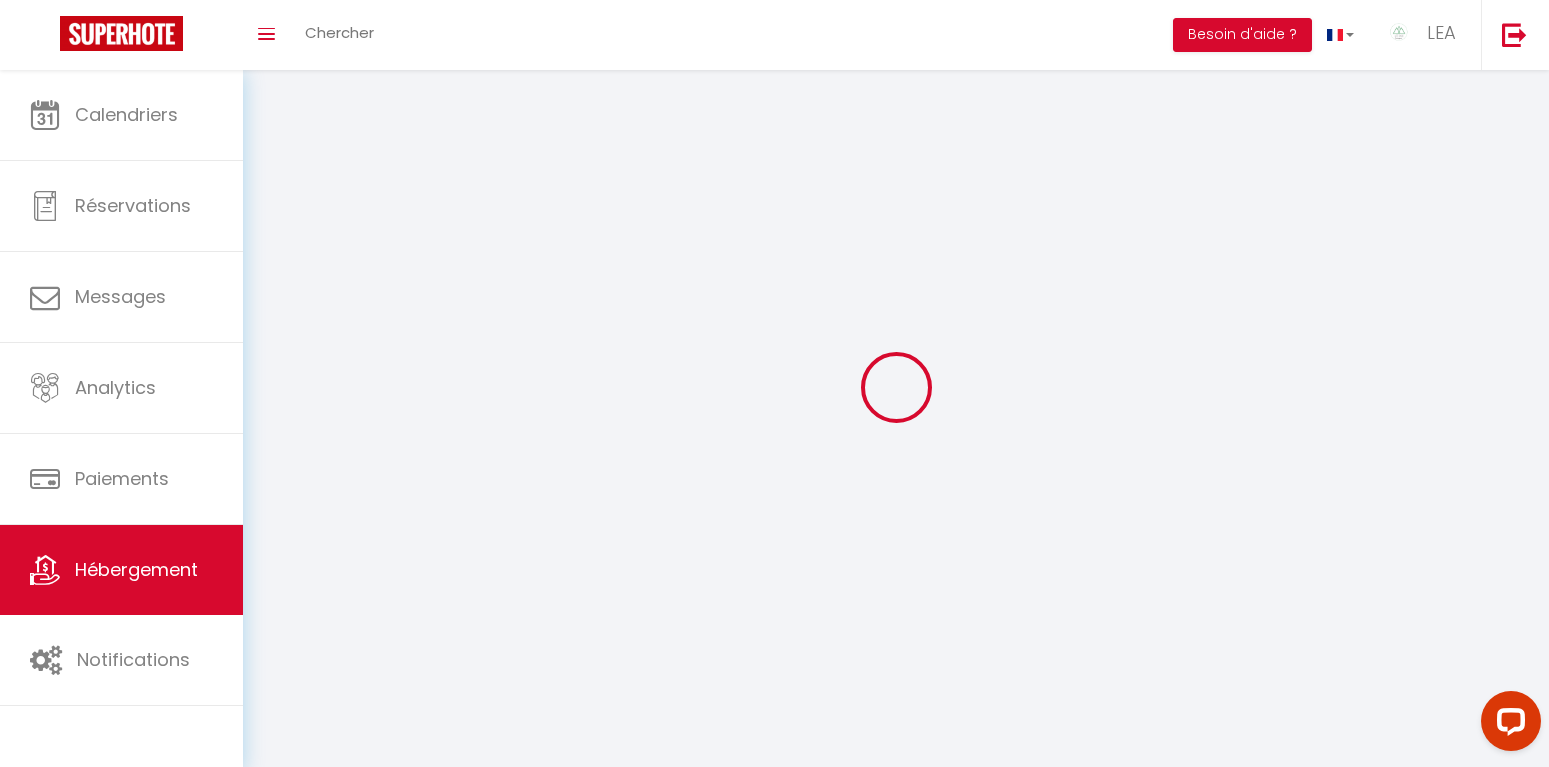 select 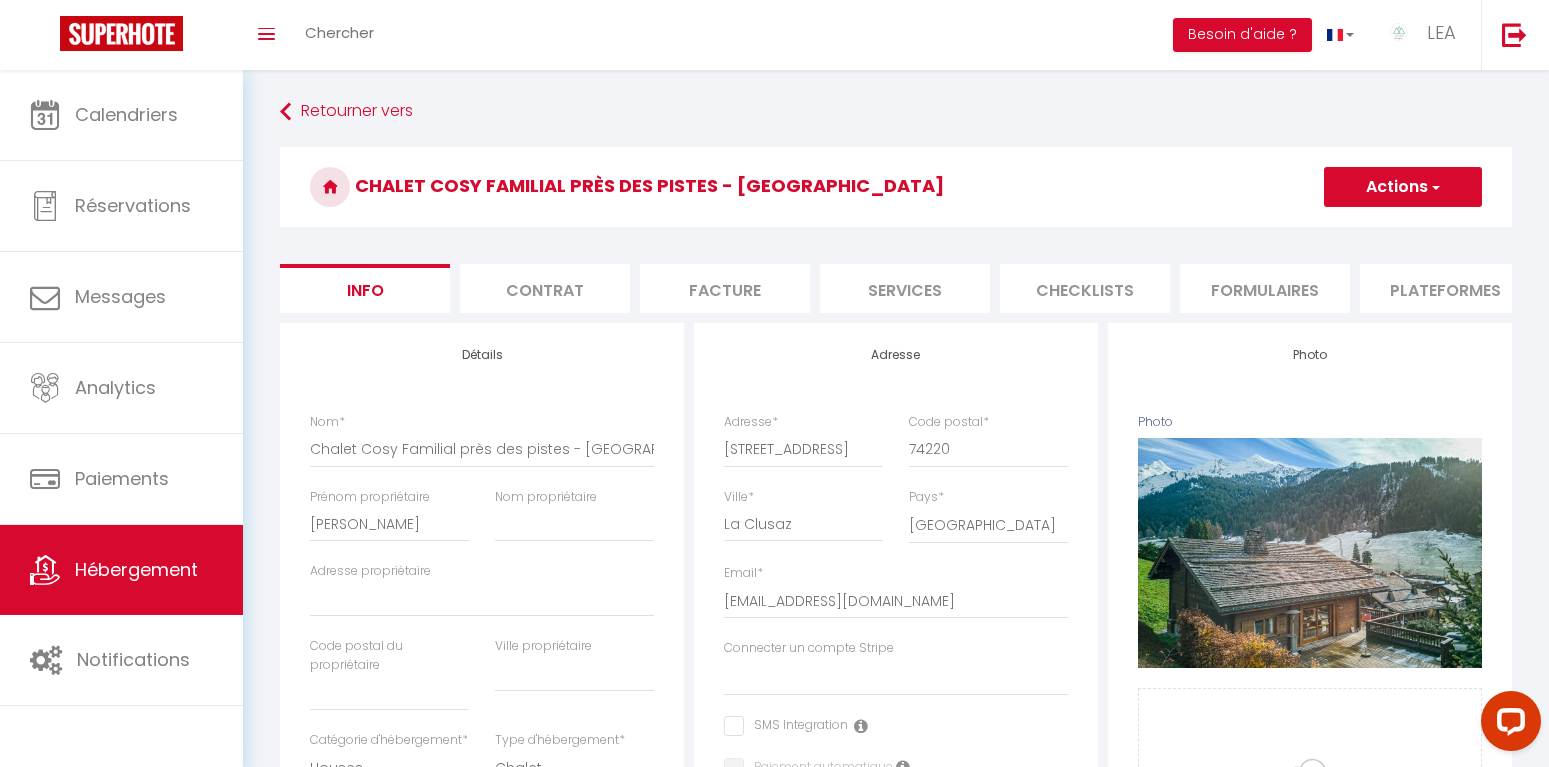 select 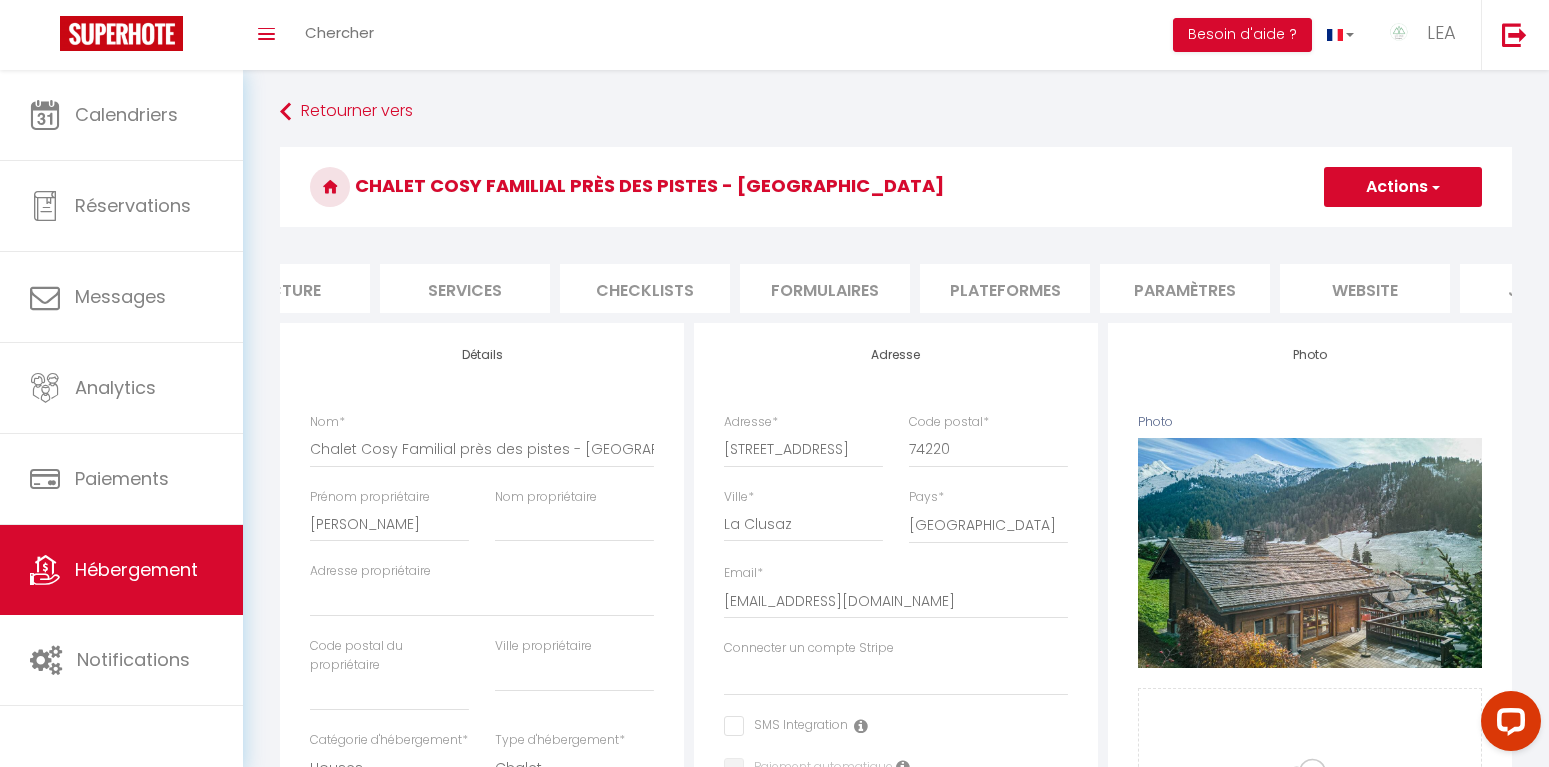 scroll, scrollTop: 0, scrollLeft: 459, axis: horizontal 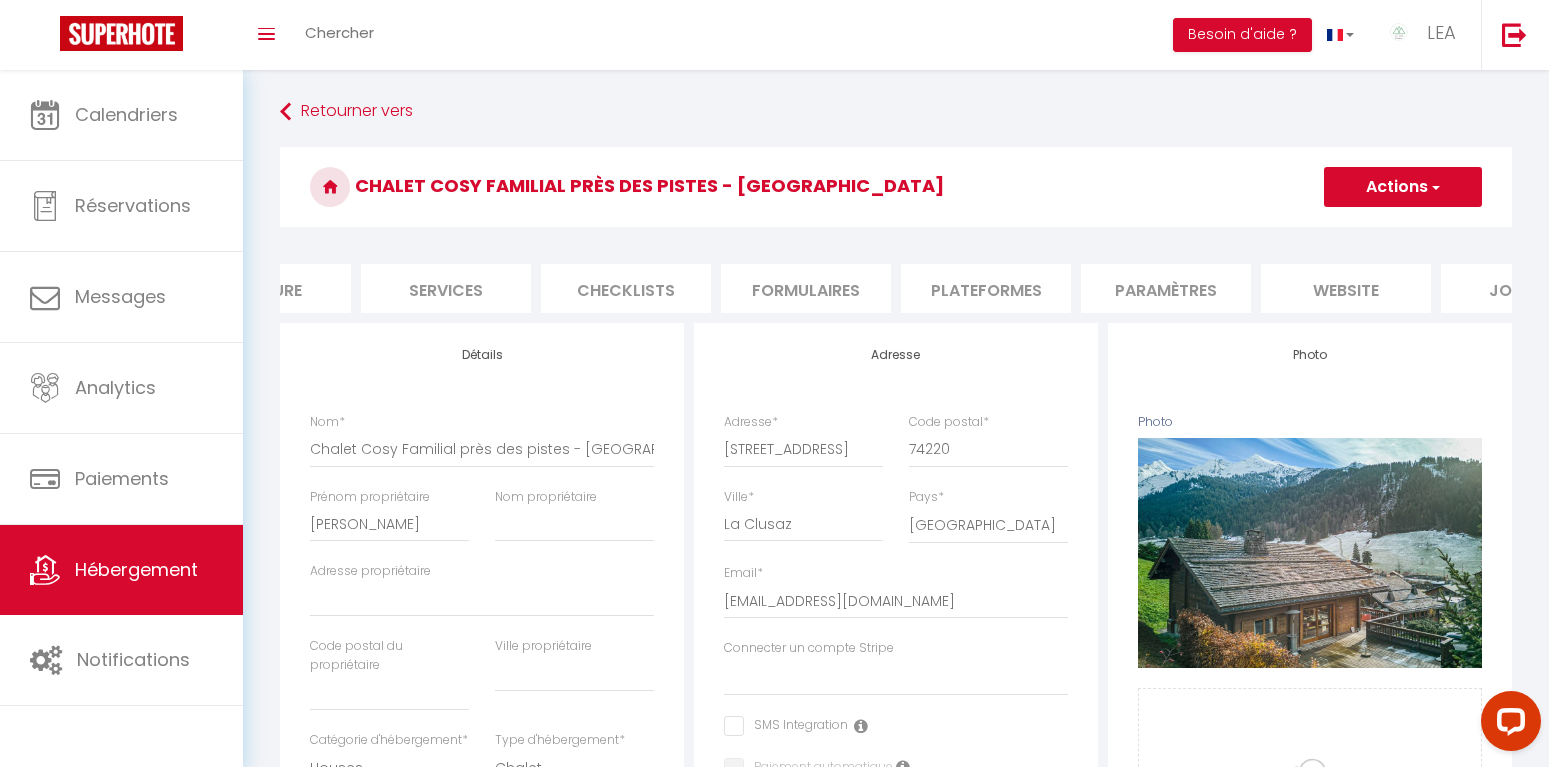 click on "Formulaires" at bounding box center [806, 288] 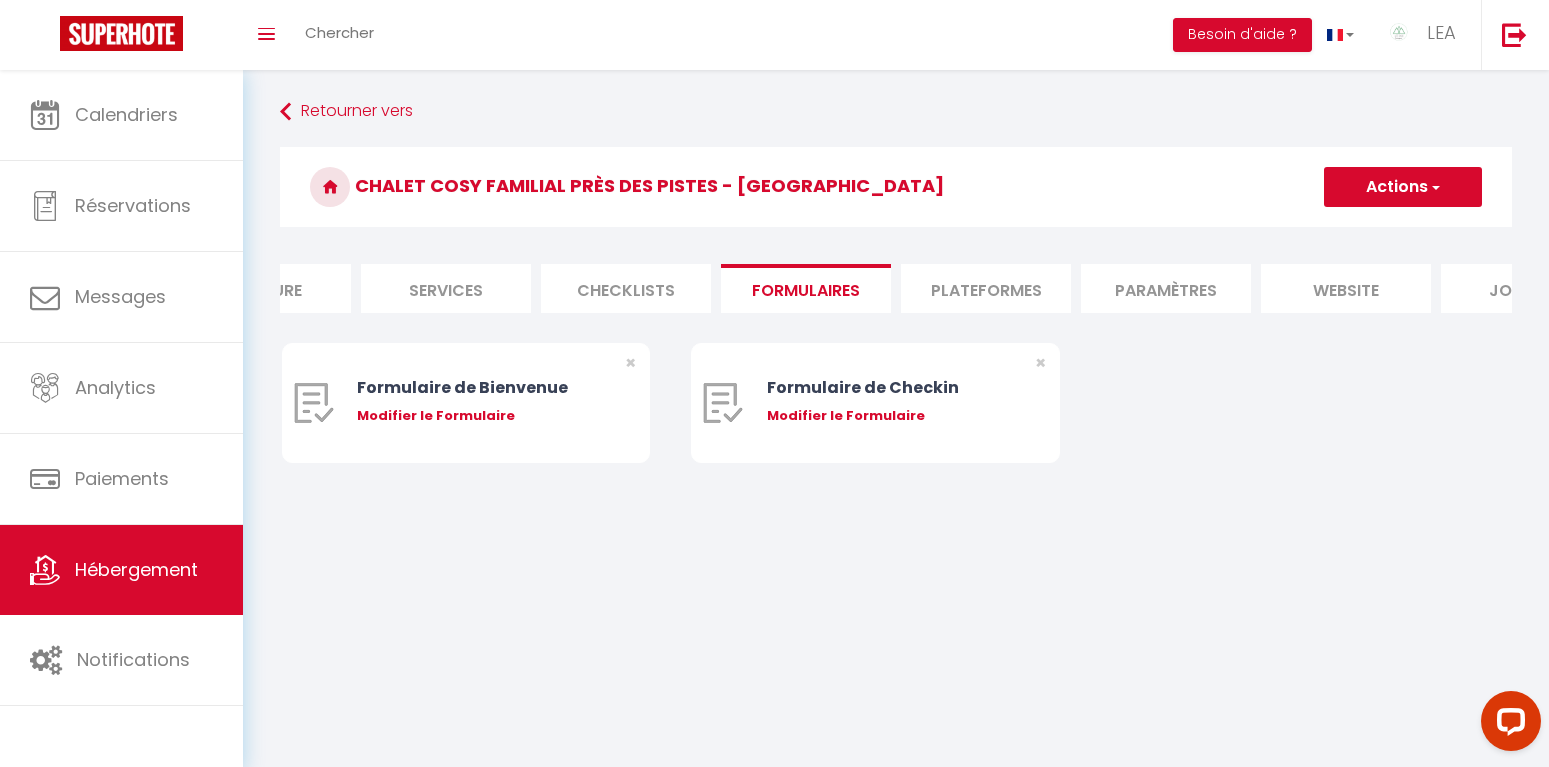 click on "Plateformes" at bounding box center (986, 288) 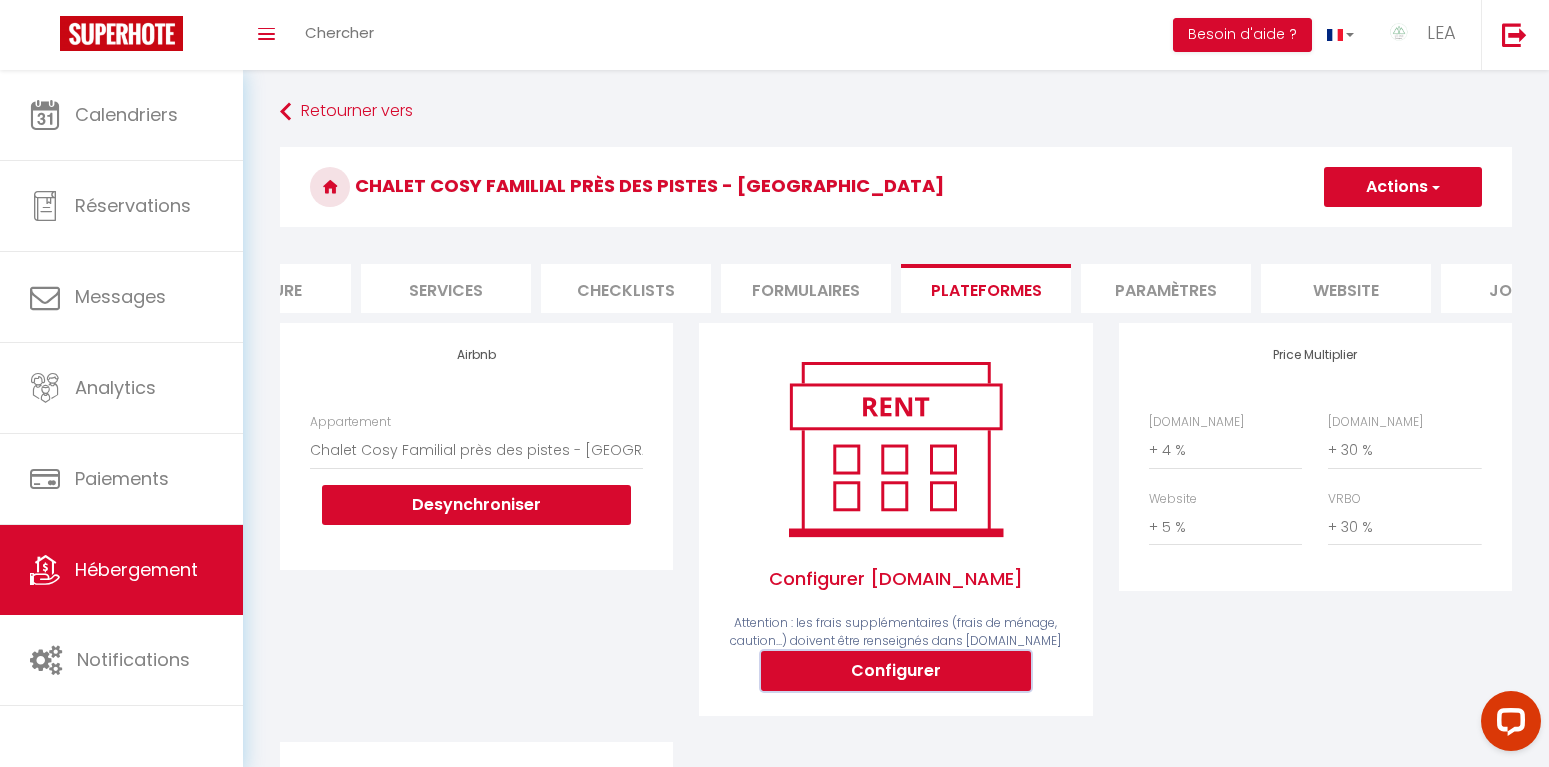 click on "Configurer" at bounding box center [896, 671] 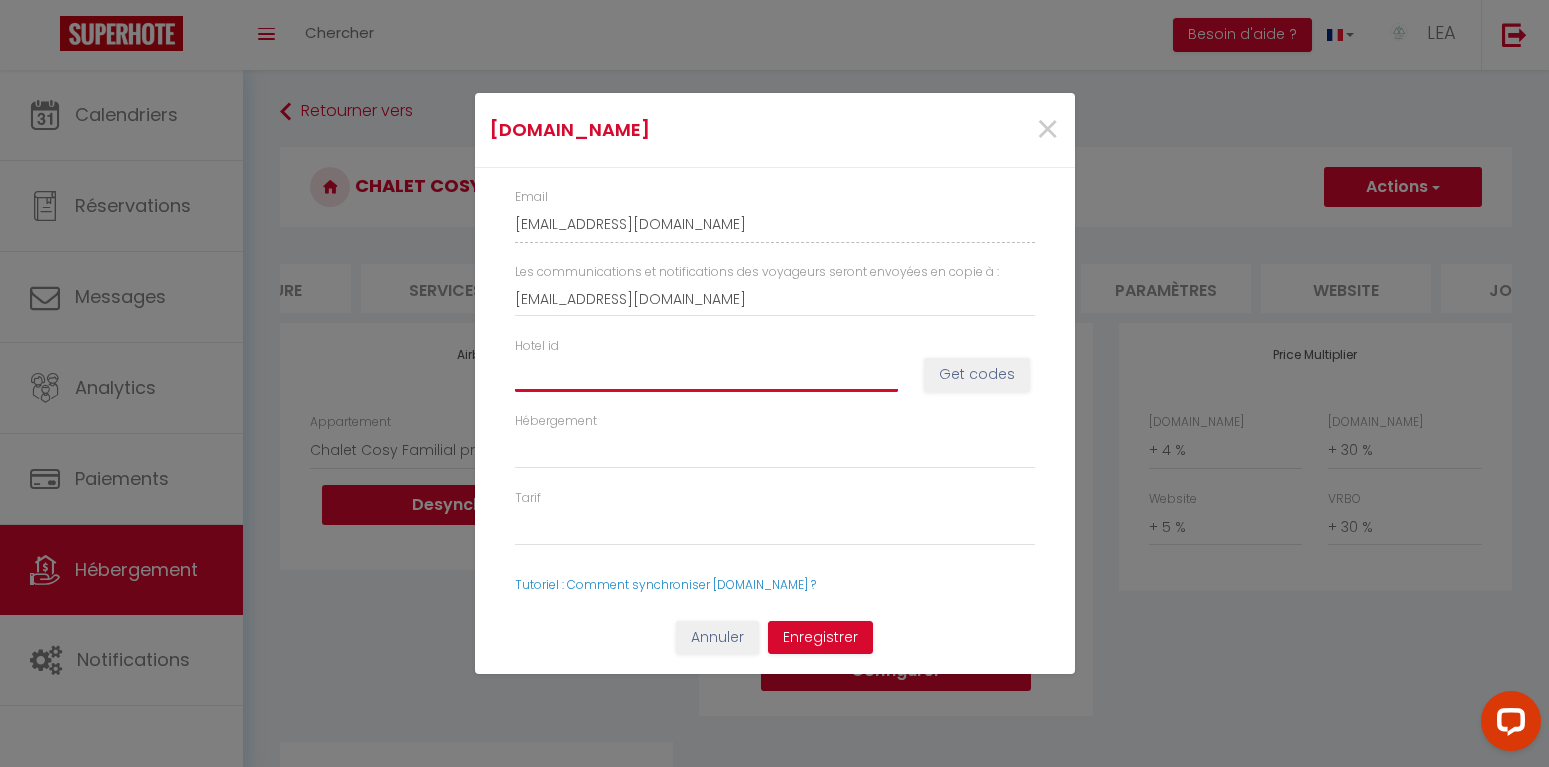 paste on "14574750" 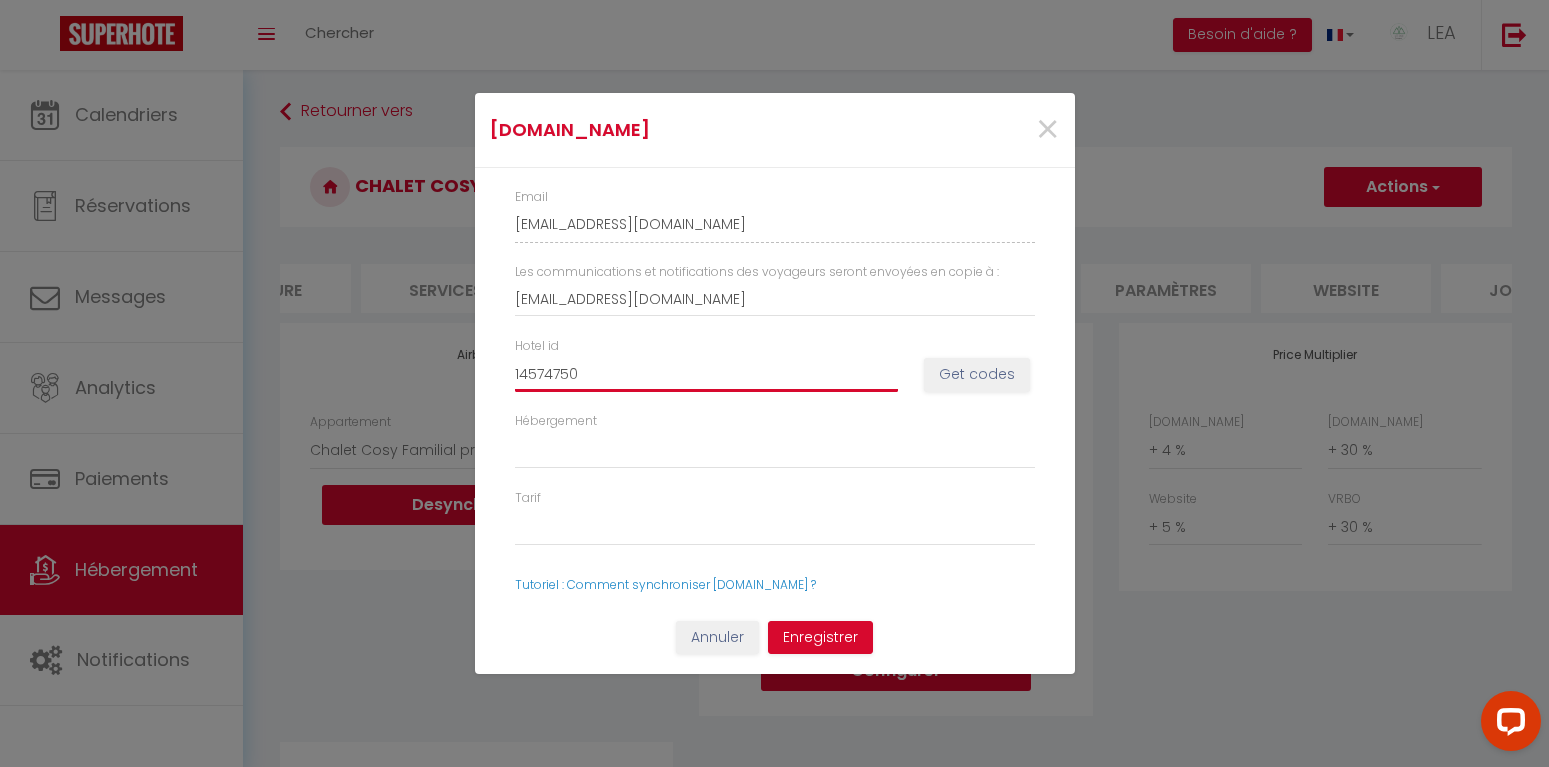 select 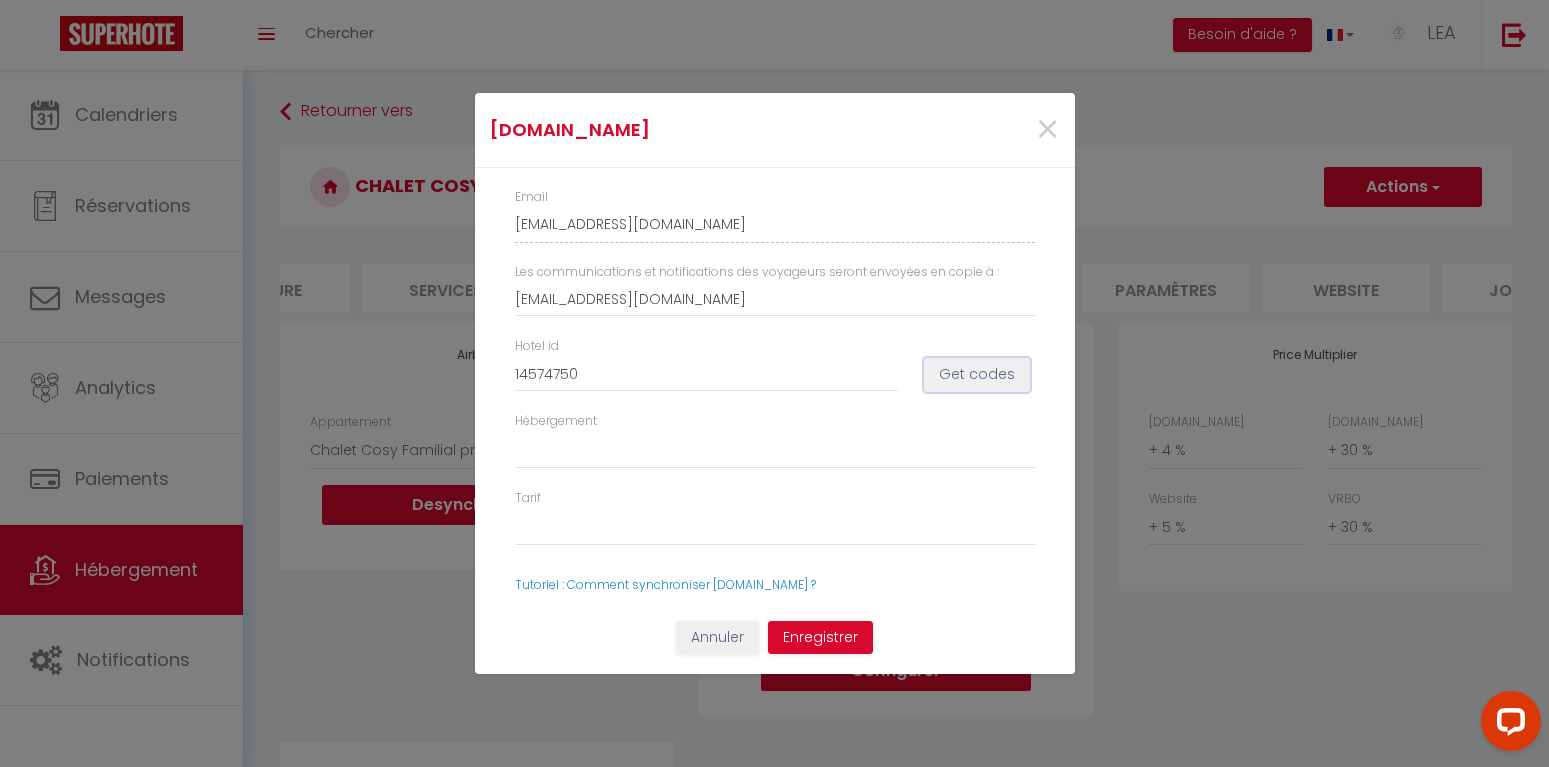 click on "Get codes" at bounding box center (977, 375) 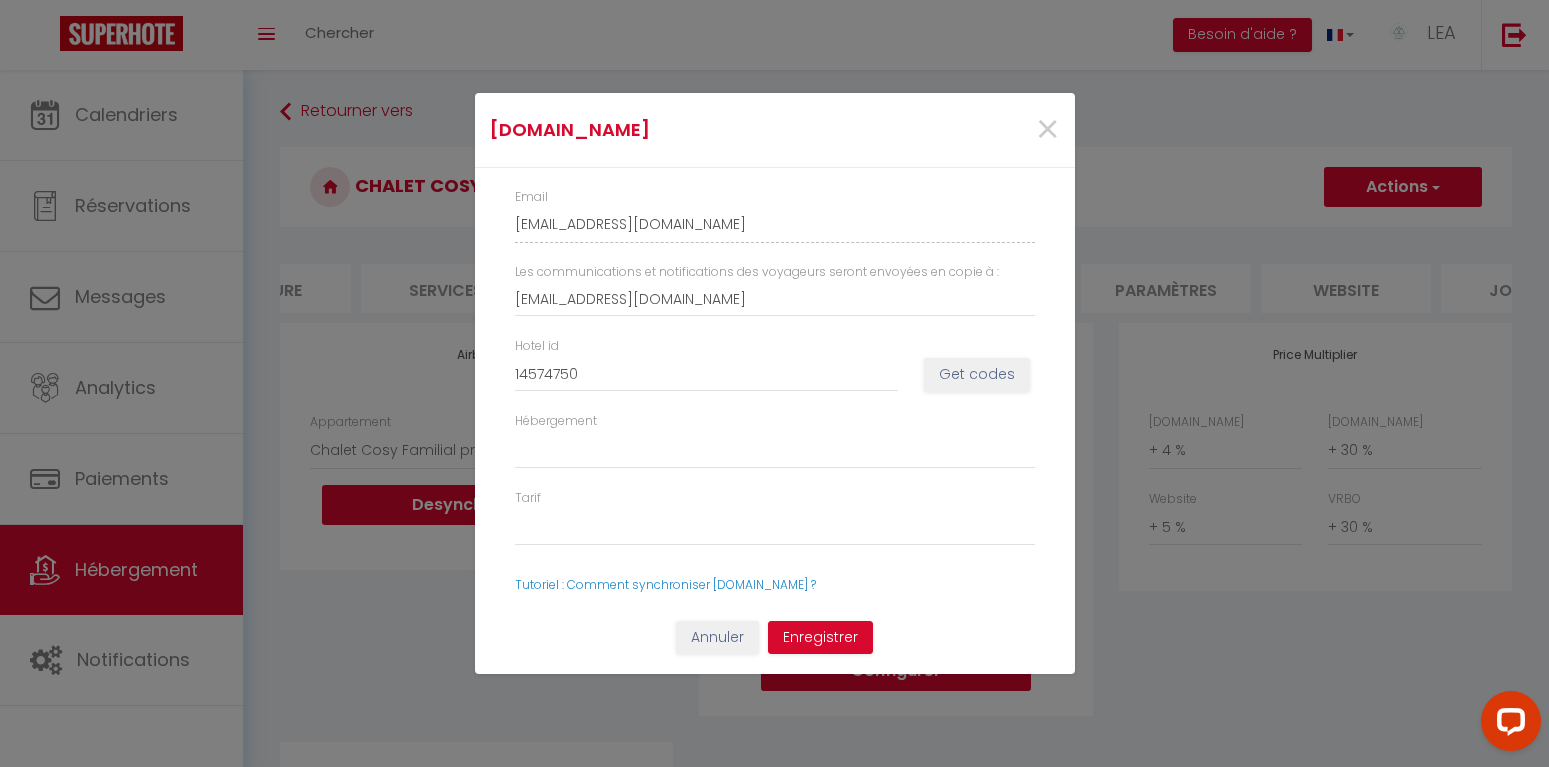 select 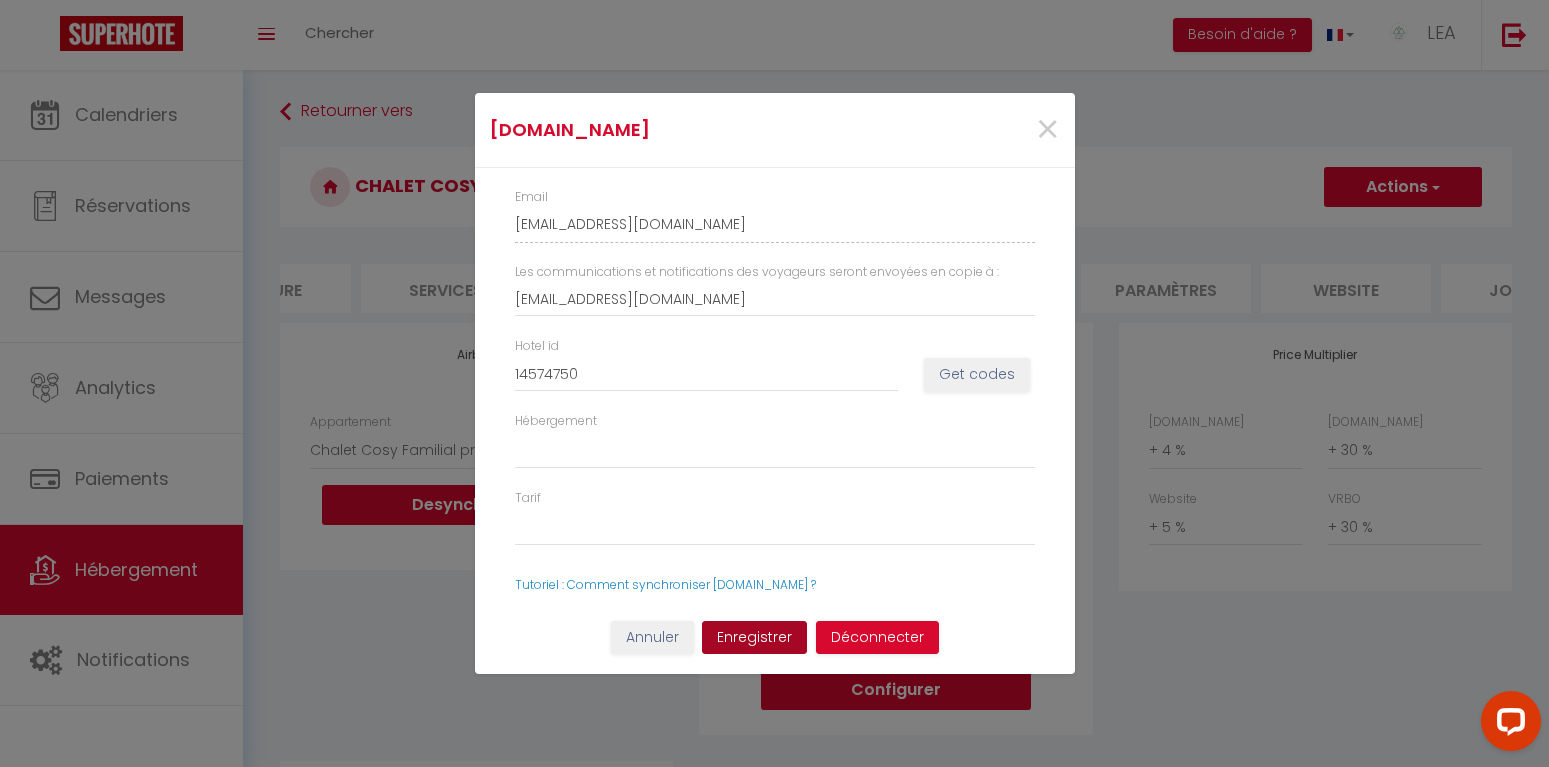 click on "Enregistrer" at bounding box center [754, 638] 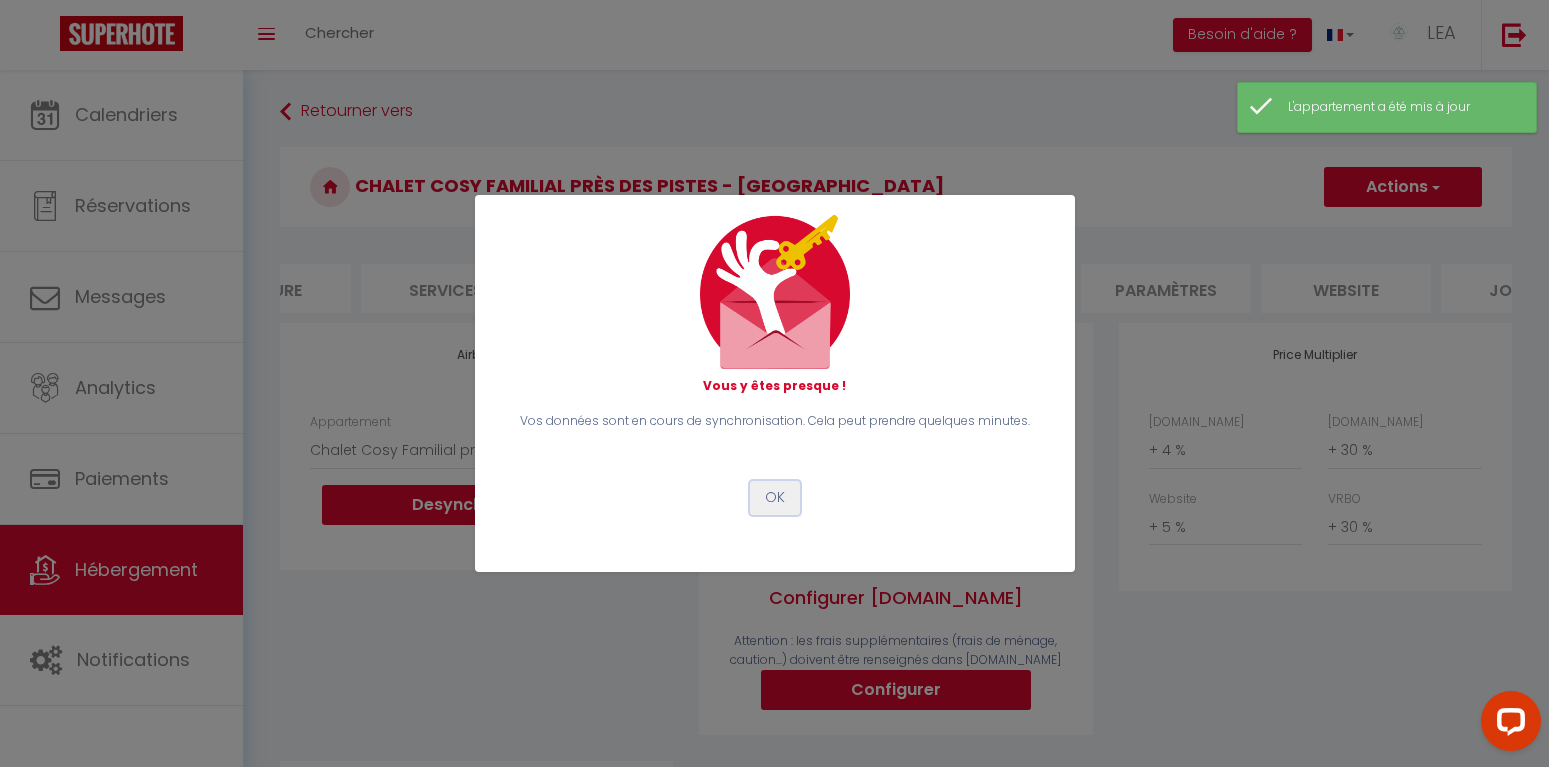 click on "OK" at bounding box center (775, 498) 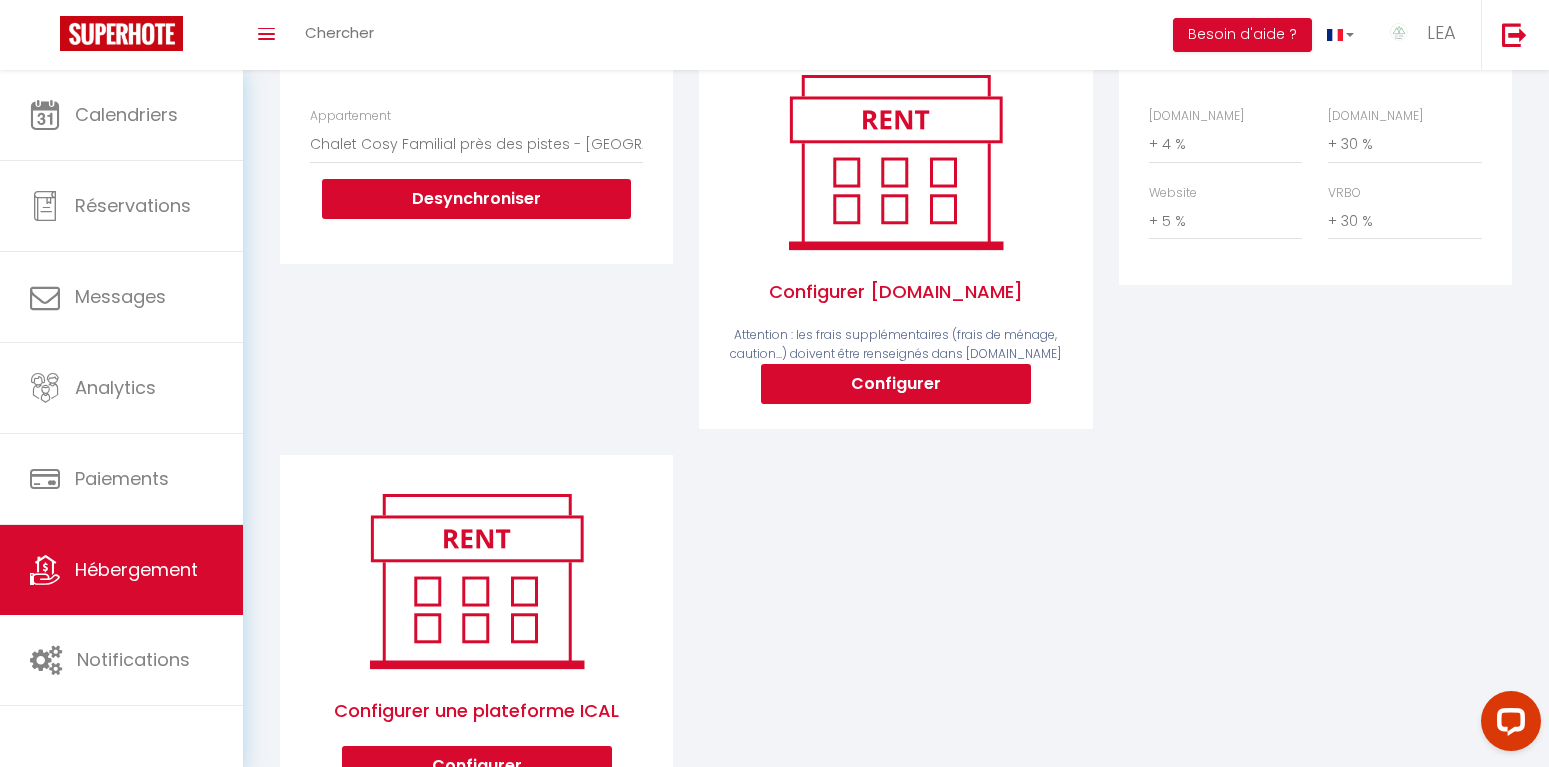scroll, scrollTop: 0, scrollLeft: 0, axis: both 